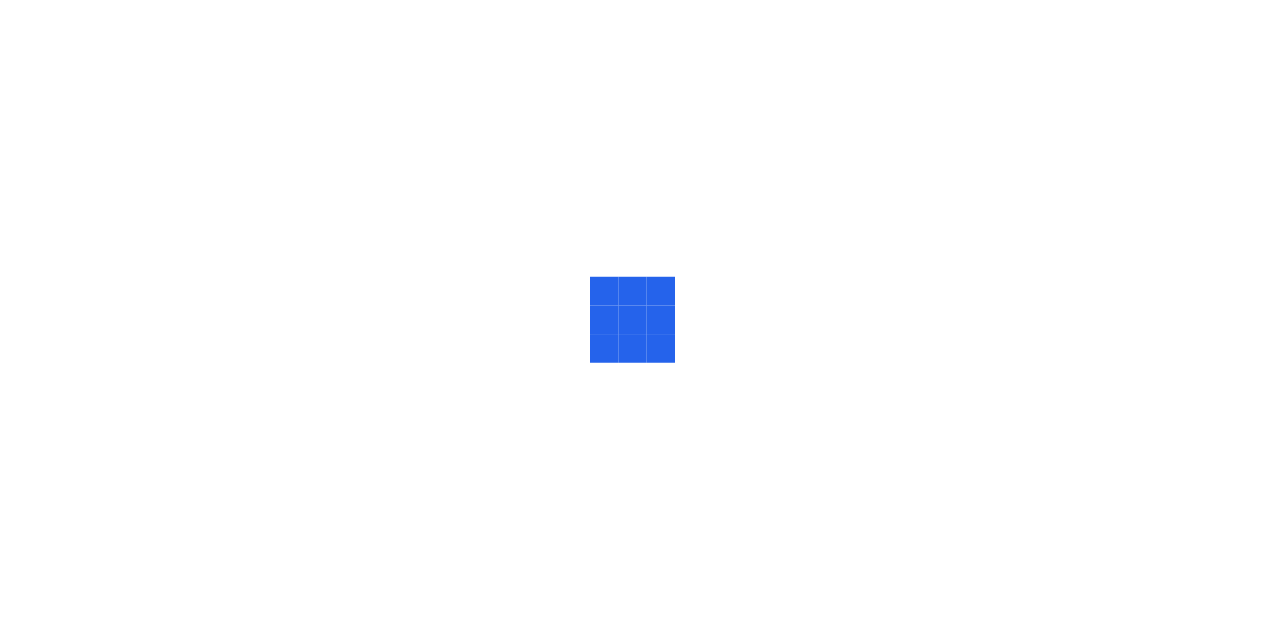 scroll, scrollTop: 0, scrollLeft: 0, axis: both 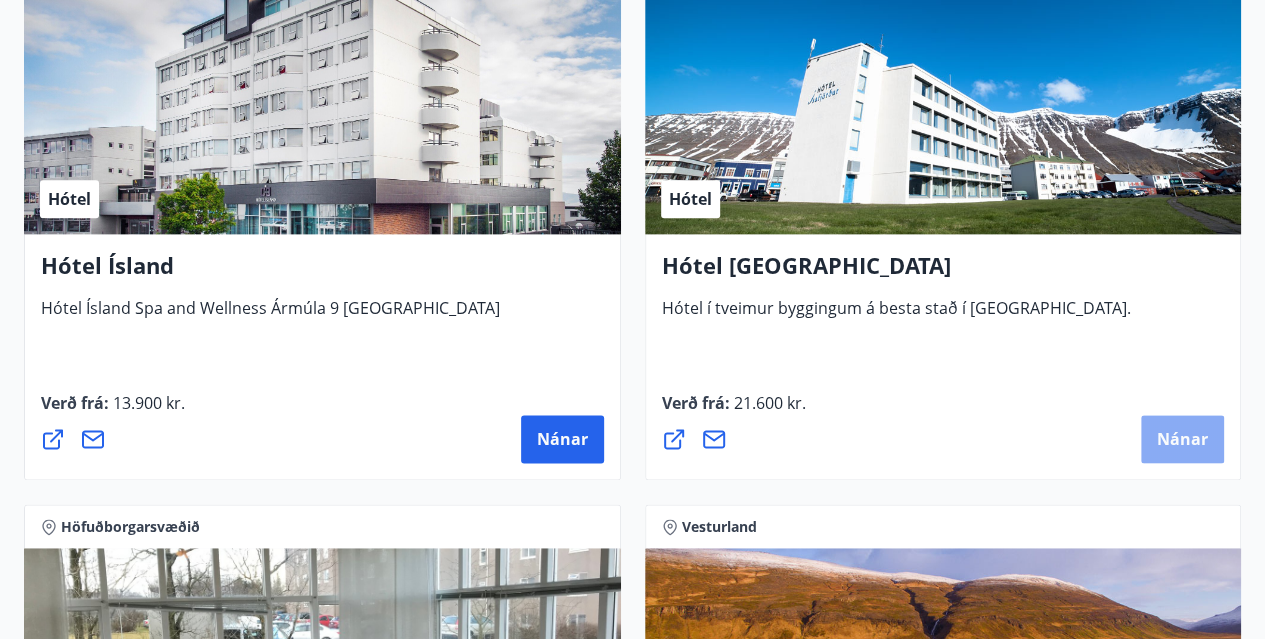 click on "Nánar" at bounding box center [1182, 439] 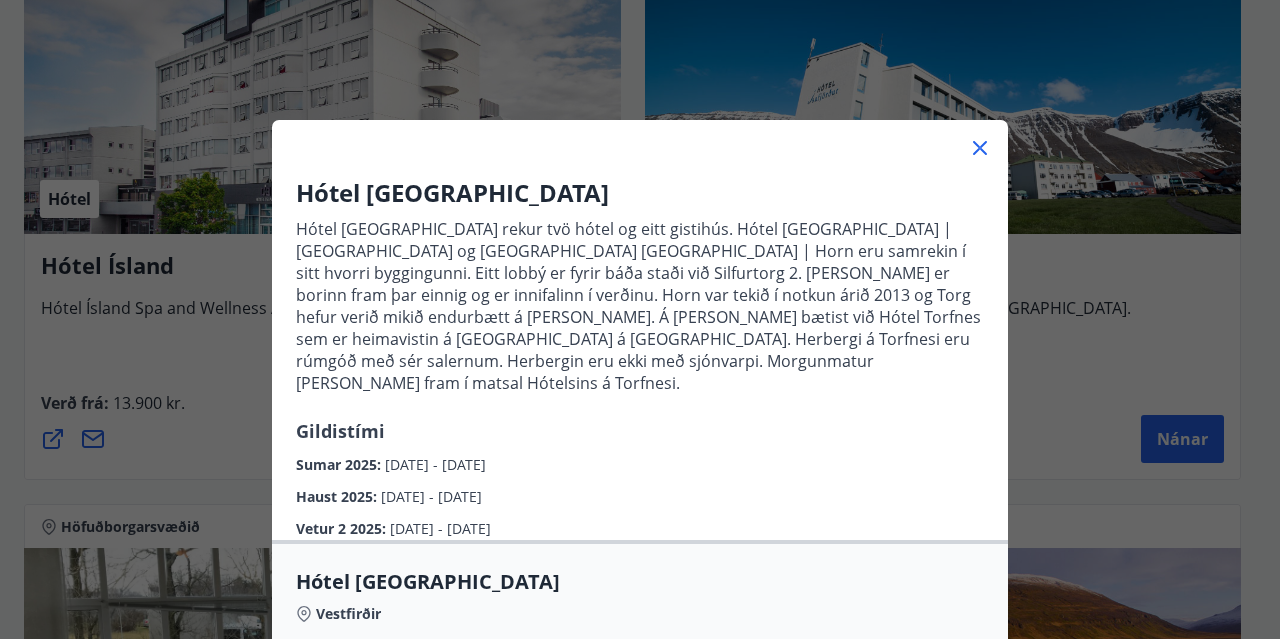 click on "Hótel [GEOGRAPHIC_DATA] rekur tvö hótel og eitt gistihús. Hótel [GEOGRAPHIC_DATA] | [GEOGRAPHIC_DATA] og [GEOGRAPHIC_DATA] [GEOGRAPHIC_DATA] | Horn eru samrekin í sitt hvorri byggingunni. Eitt lobbý er  fyrir báða staði við Silfurtorg 2. [PERSON_NAME] er borinn fram þar einnig og er innifalinn í verðinu. Horn var tekið í notkun árið 2013 og Torg hefur verið mikið endurbætt á [PERSON_NAME].   Á [PERSON_NAME] bætist við Hótel Torfnes sem er heimavistin á [GEOGRAPHIC_DATA] á [GEOGRAPHIC_DATA].  Herbergi á Torfnesi eru rúmgóð með sér salernum.  Herbergin eru ekki með sjónvarpi. Morgunmatur [PERSON_NAME] fram í matsal Hótelsins á Torfnesi." at bounding box center [640, 306] 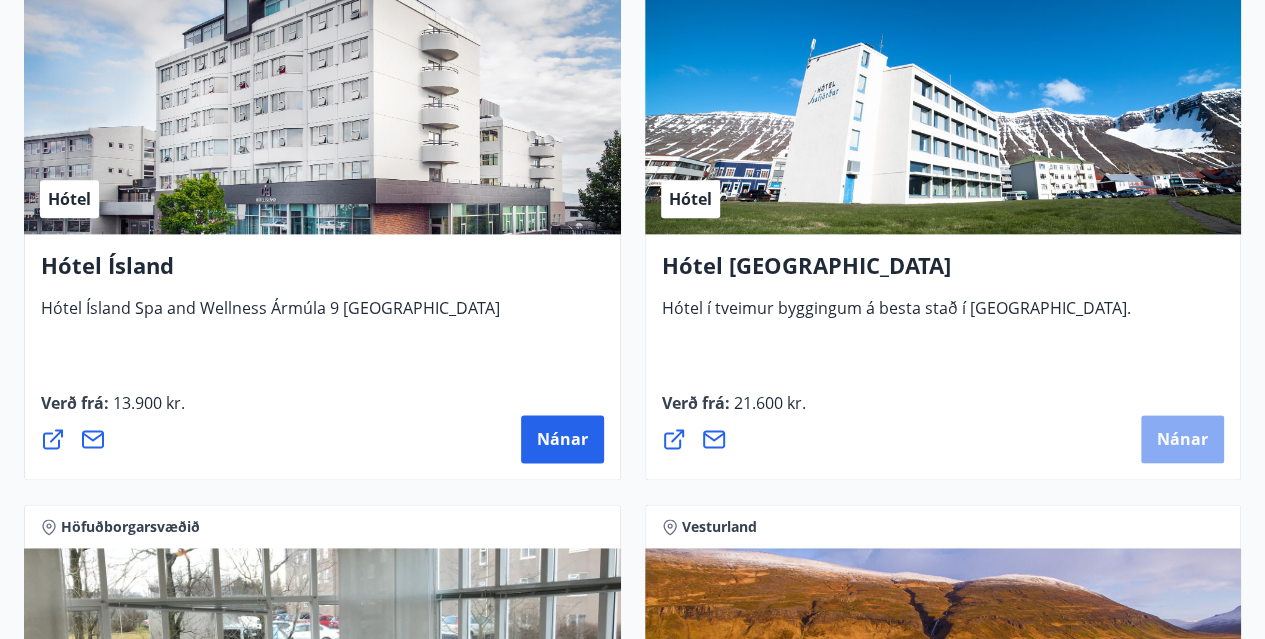 click on "Nánar" at bounding box center [1182, 439] 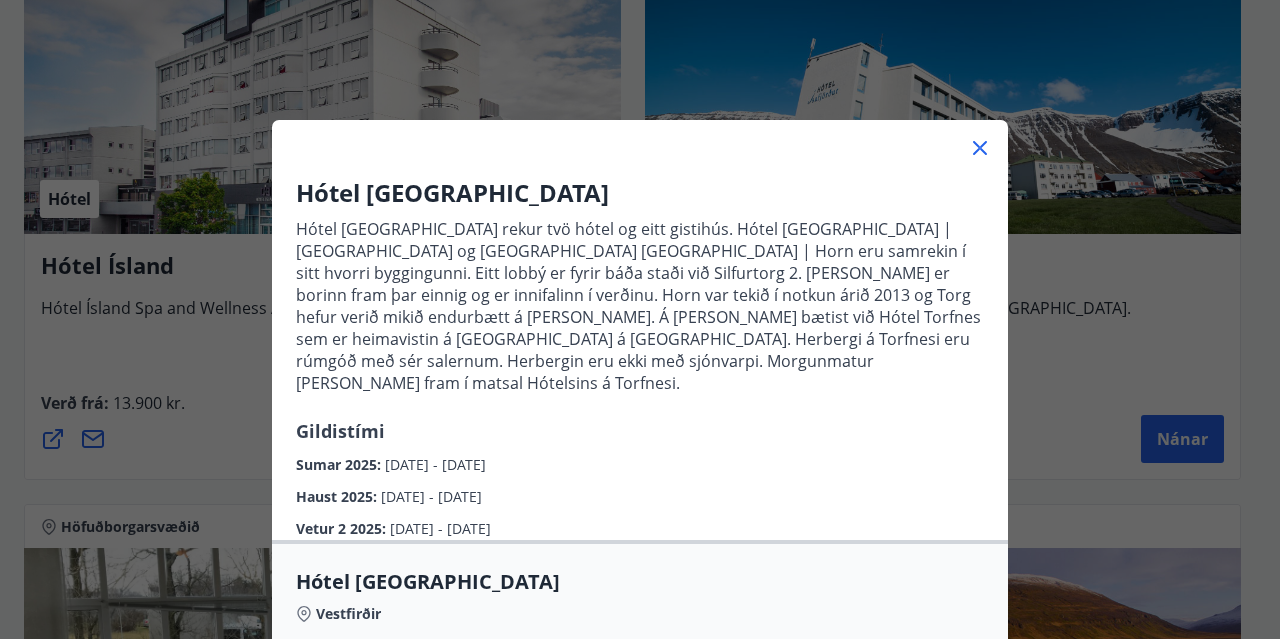click 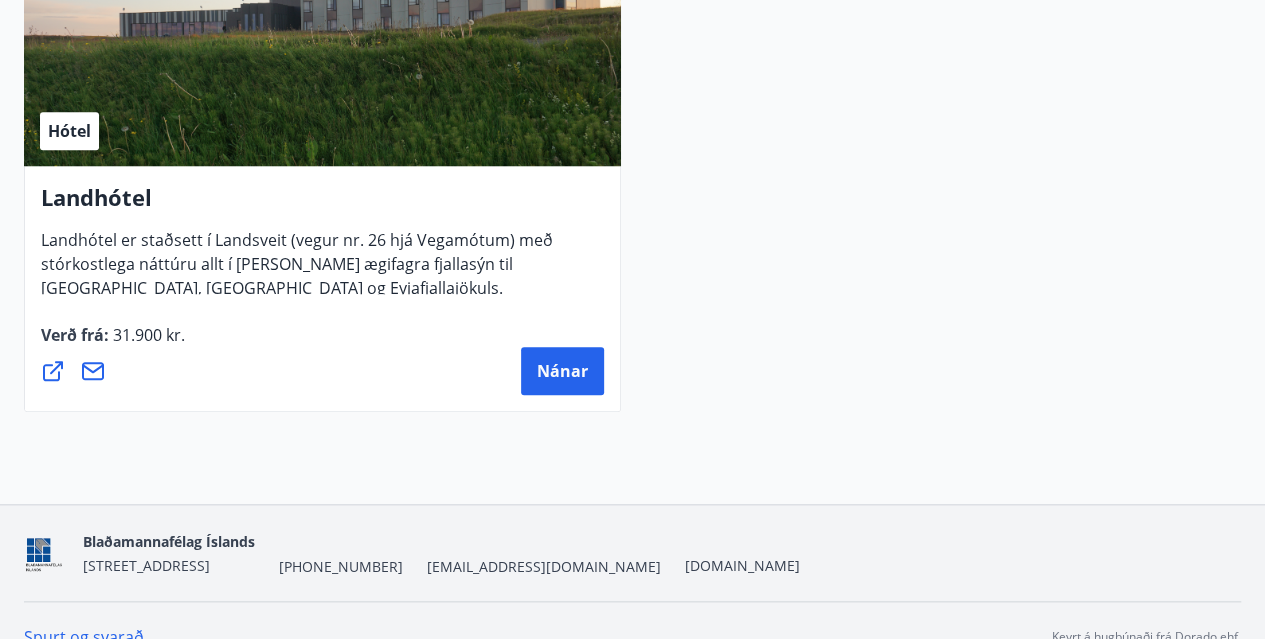 scroll, scrollTop: 8449, scrollLeft: 0, axis: vertical 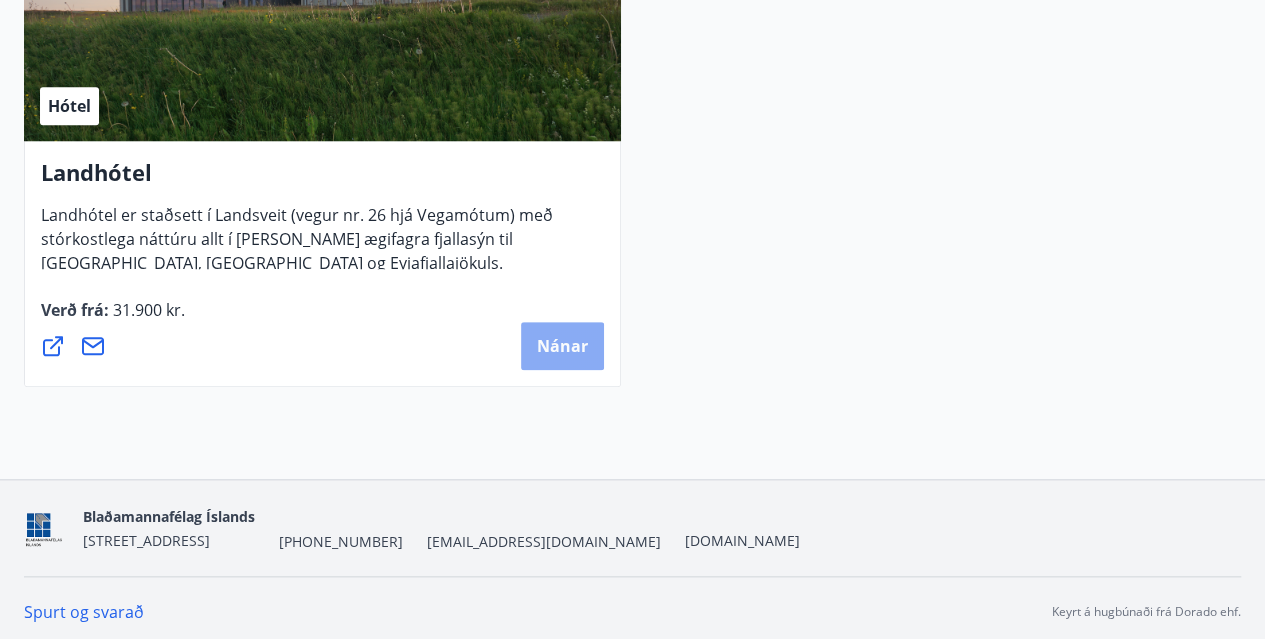 click on "Nánar" at bounding box center (562, 346) 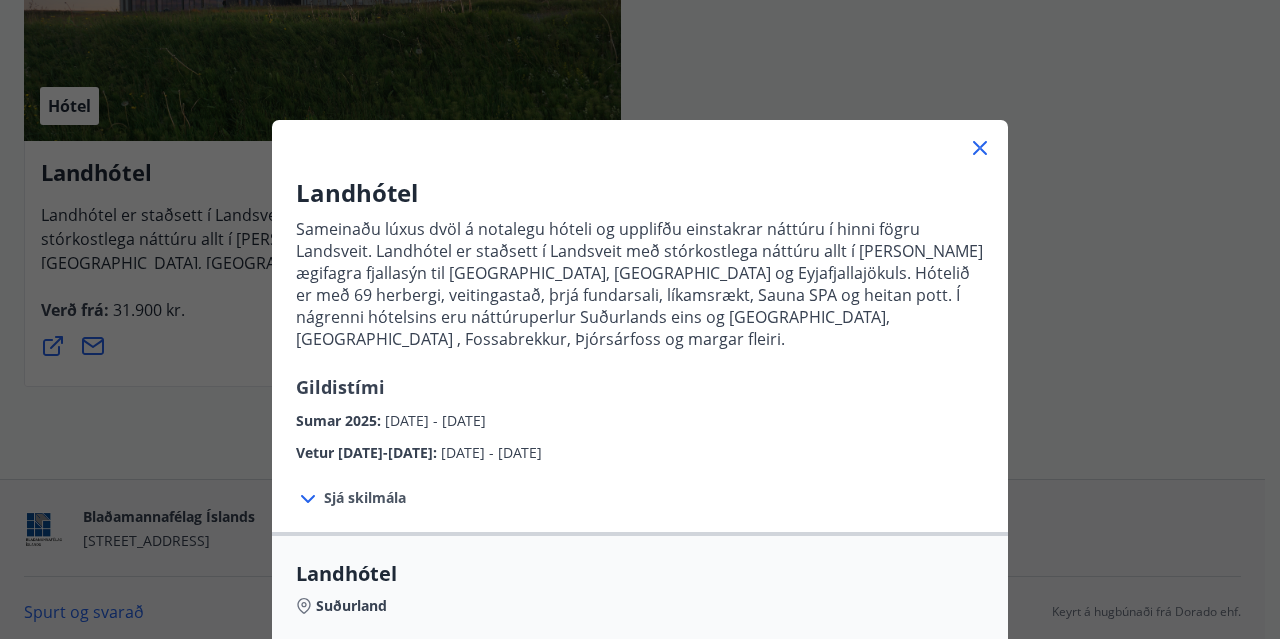 drag, startPoint x: 1272, startPoint y: 96, endPoint x: 976, endPoint y: 149, distance: 300.7075 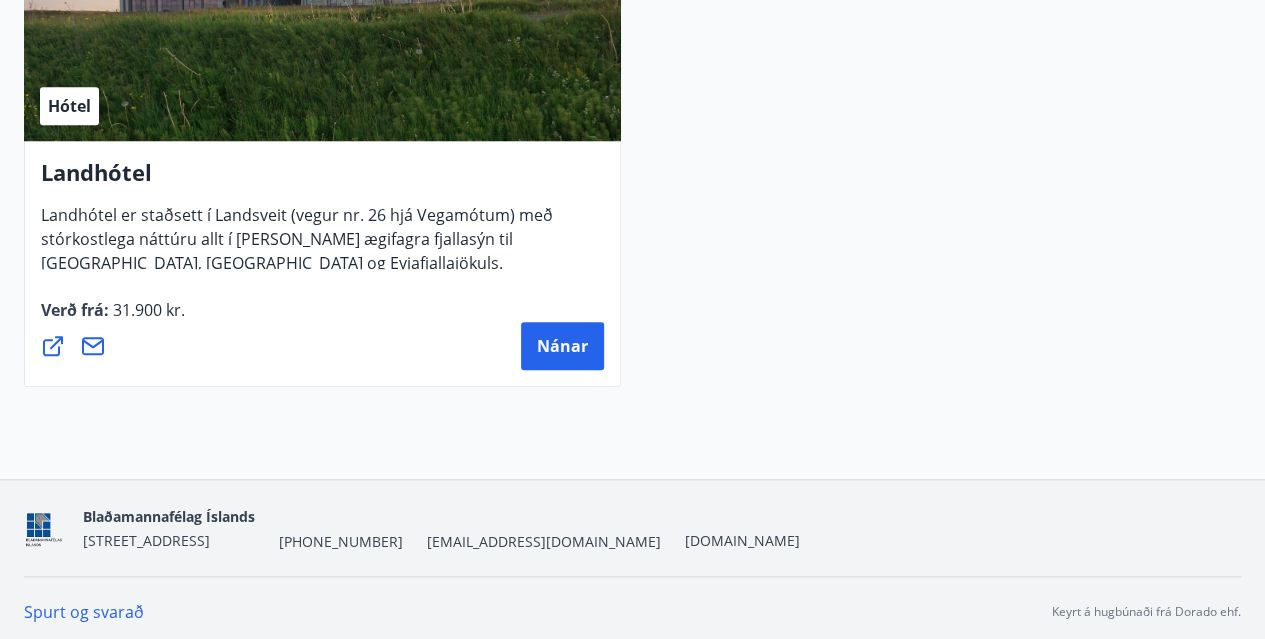 drag, startPoint x: 1277, startPoint y: 599, endPoint x: 866, endPoint y: 44, distance: 690.6128 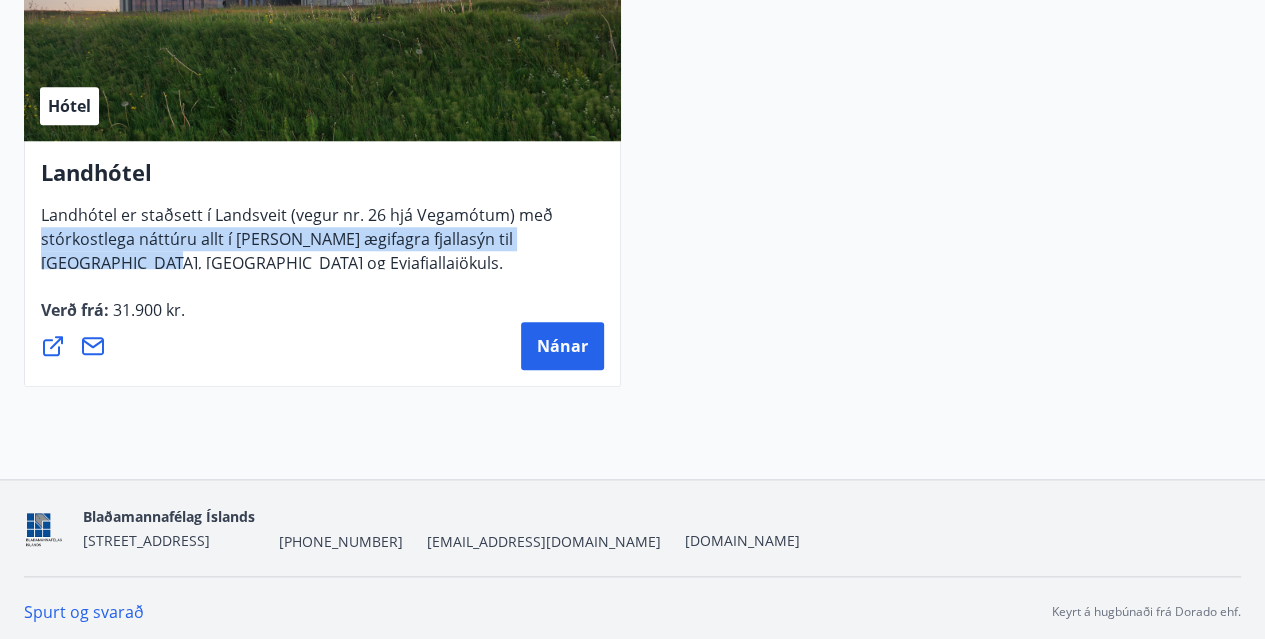 drag, startPoint x: 1272, startPoint y: 598, endPoint x: 880, endPoint y: 226, distance: 540.4147 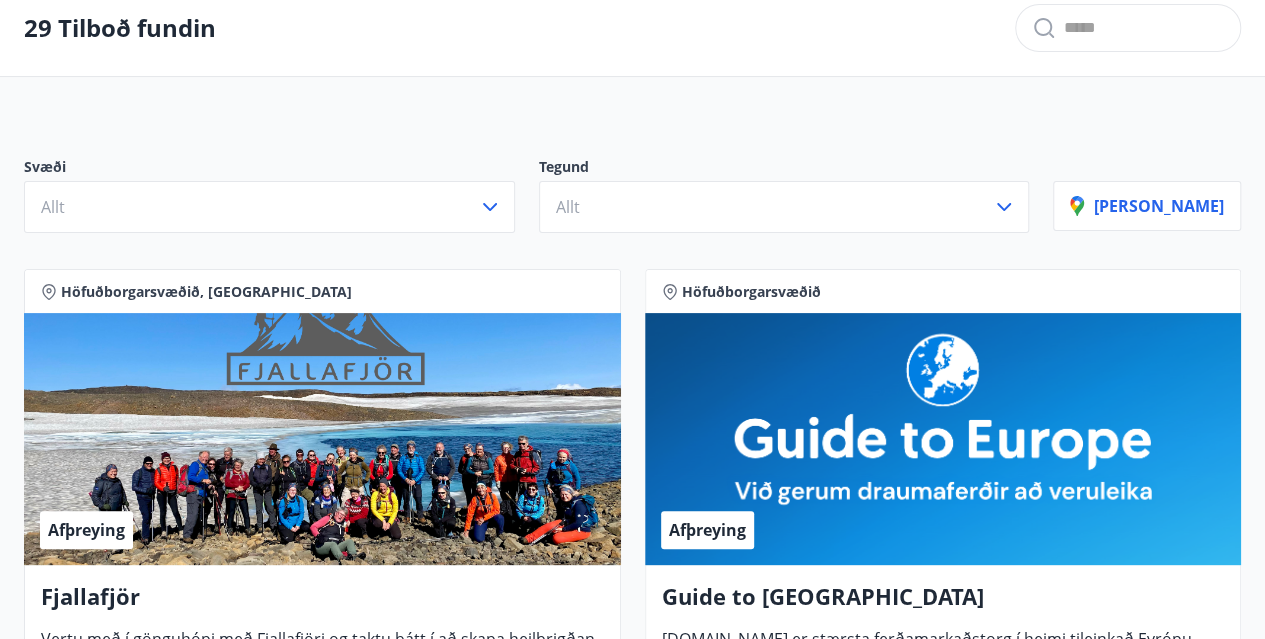 scroll, scrollTop: 160, scrollLeft: 0, axis: vertical 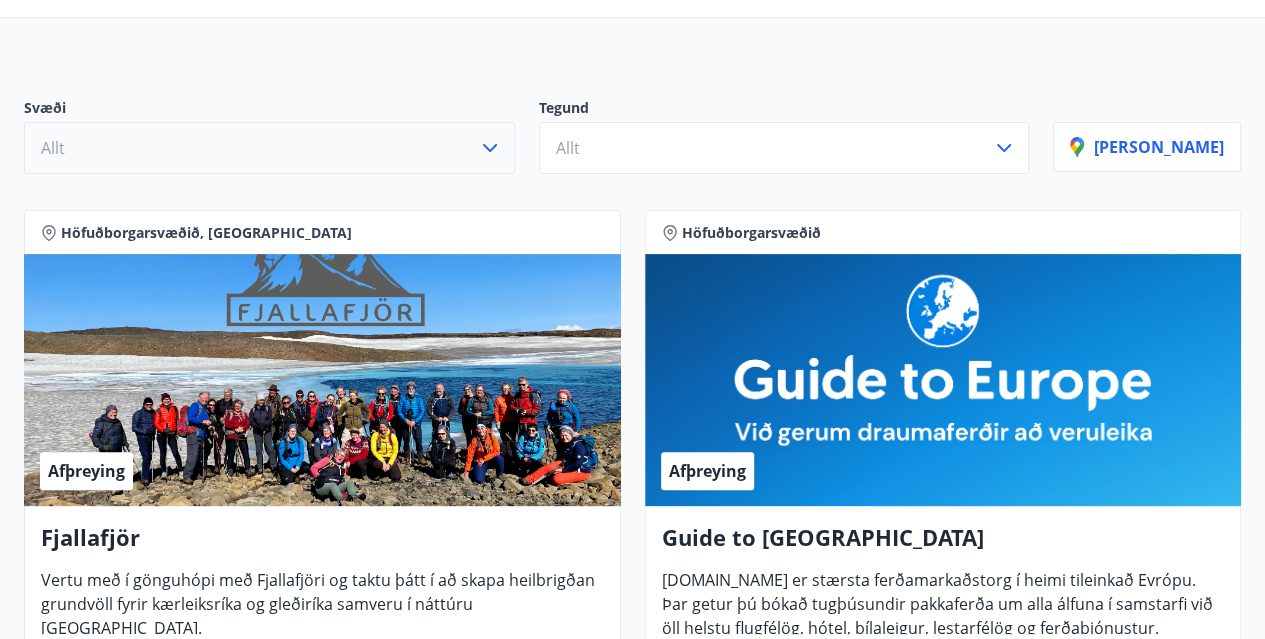 click 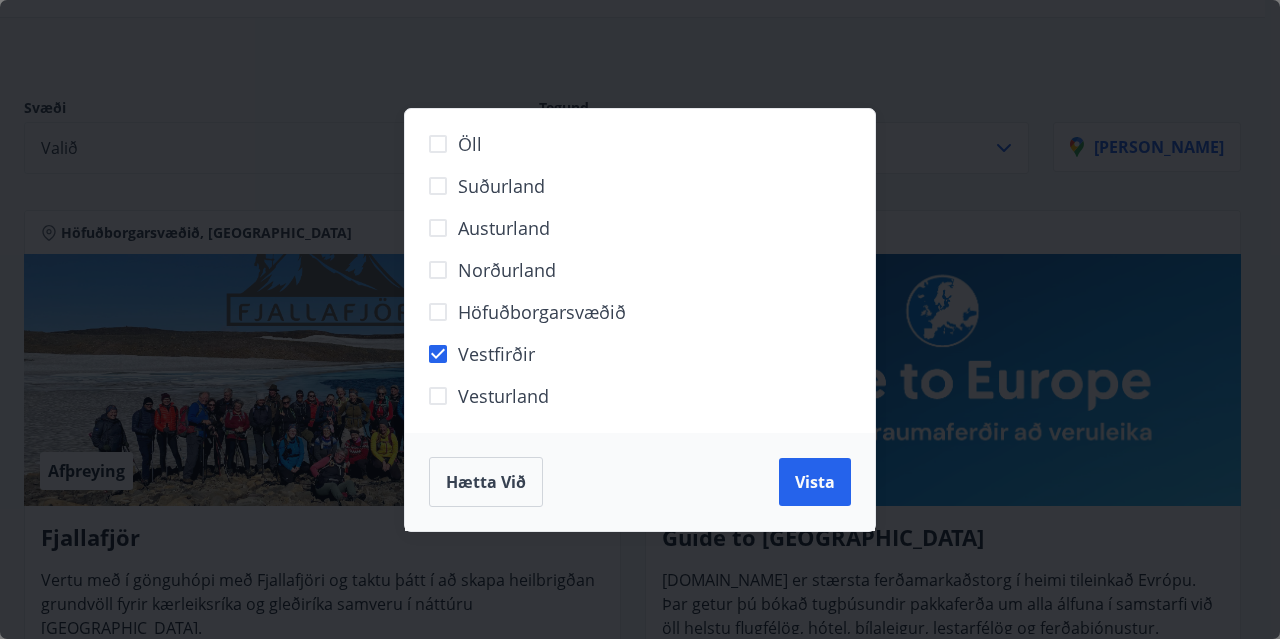 click on "Öll Suðurland [GEOGRAPHIC_DATA] Norðurland Höfuðborgarsvæðið [GEOGRAPHIC_DATA] [GEOGRAPHIC_DATA]" at bounding box center (641, 271) 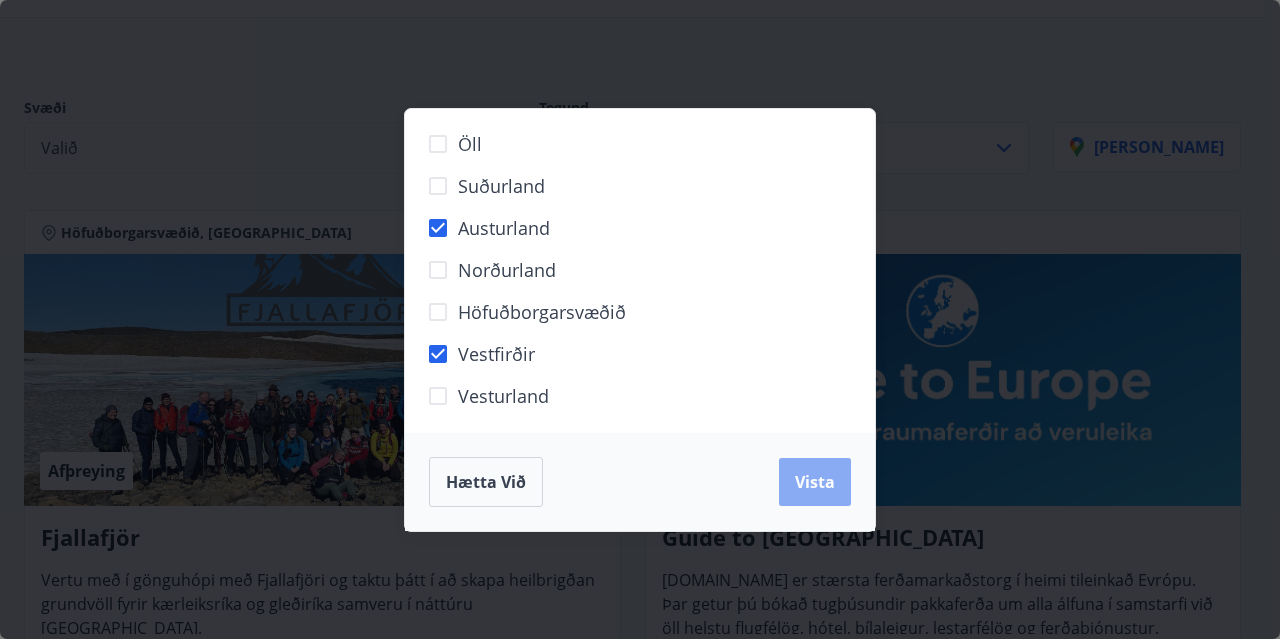 click on "Vista" at bounding box center [815, 482] 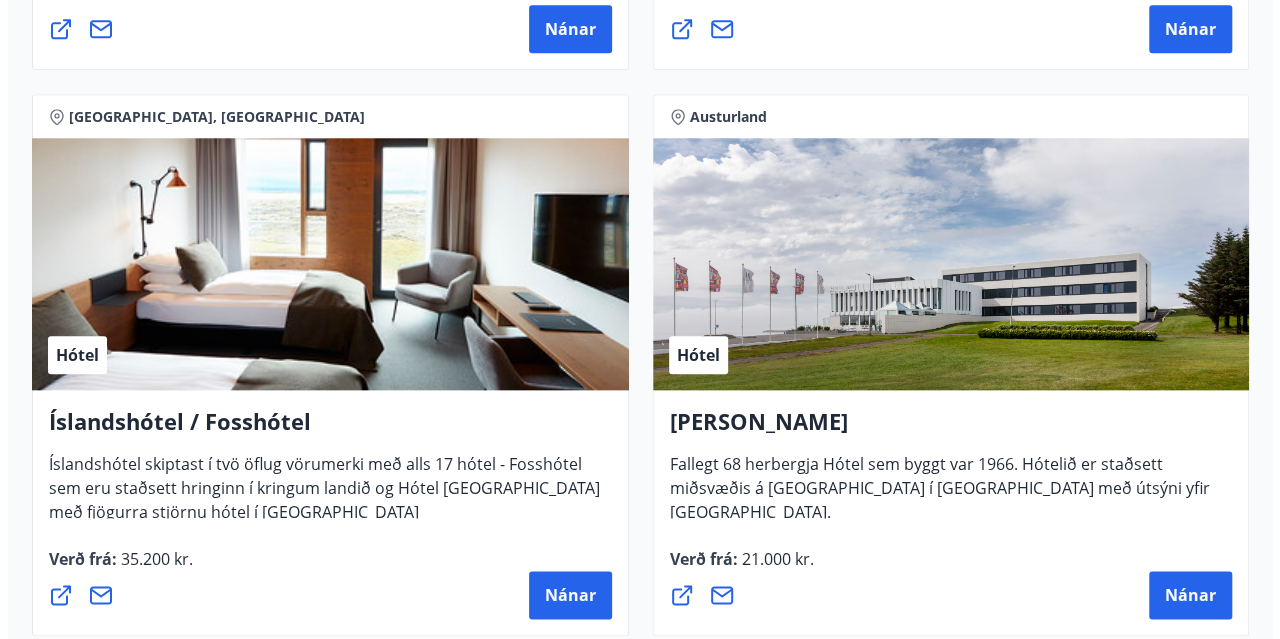 scroll, scrollTop: 960, scrollLeft: 0, axis: vertical 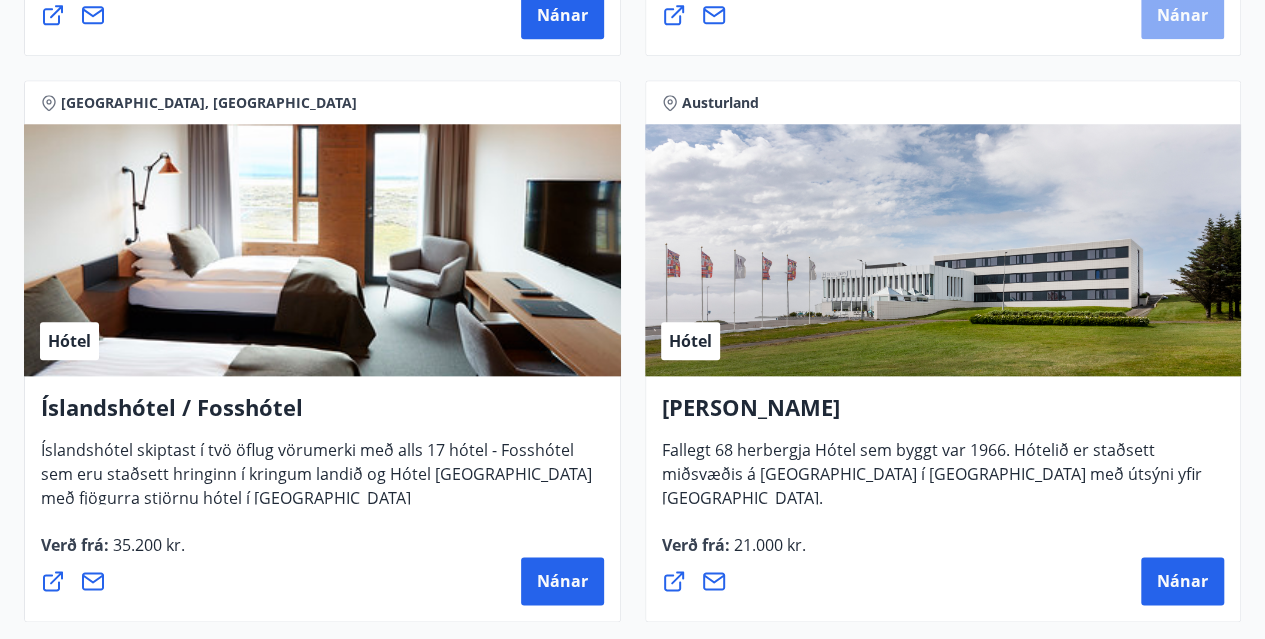click on "Nánar" at bounding box center [1182, 15] 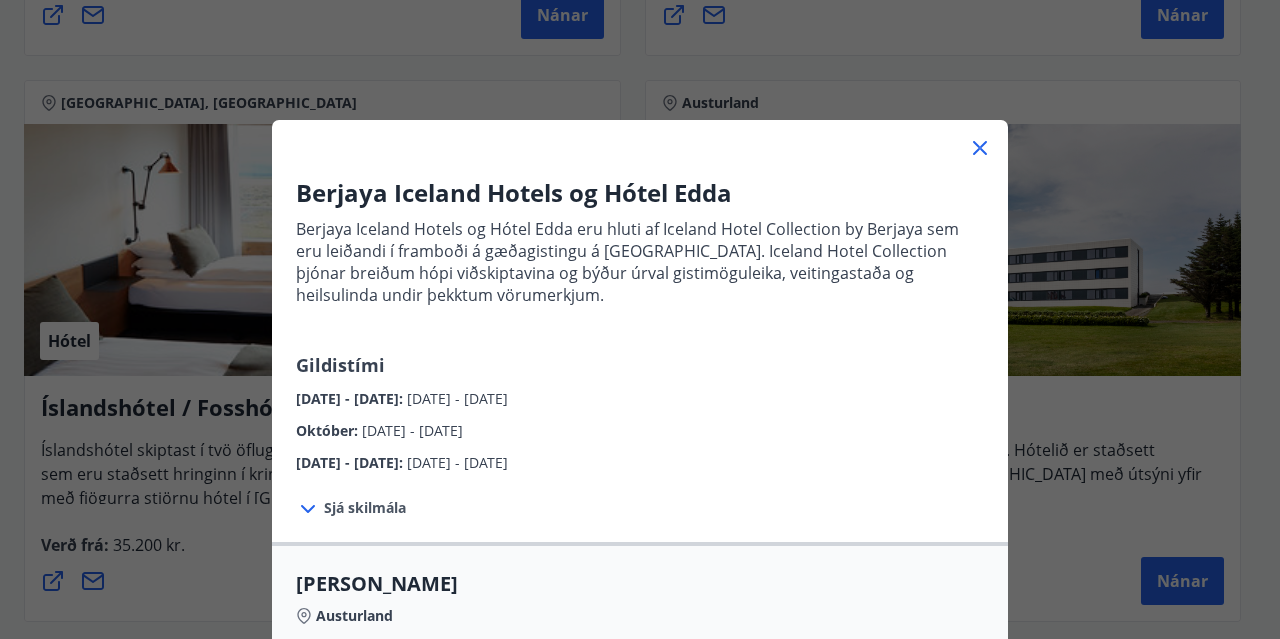 click on "Berjaya Iceland Hotels og Hótel Edda eru hluti af Iceland Hotel Collection by Berjaya sem eru leiðandi í framboði á gæðagistingu á [GEOGRAPHIC_DATA]. Iceland Hotel Collection þjónar breiðum hópi viðskiptavina og býður úrval gistimöguleika, veitingastaða og heilsulinda undir þekktum vörumerkjum." at bounding box center [640, 262] 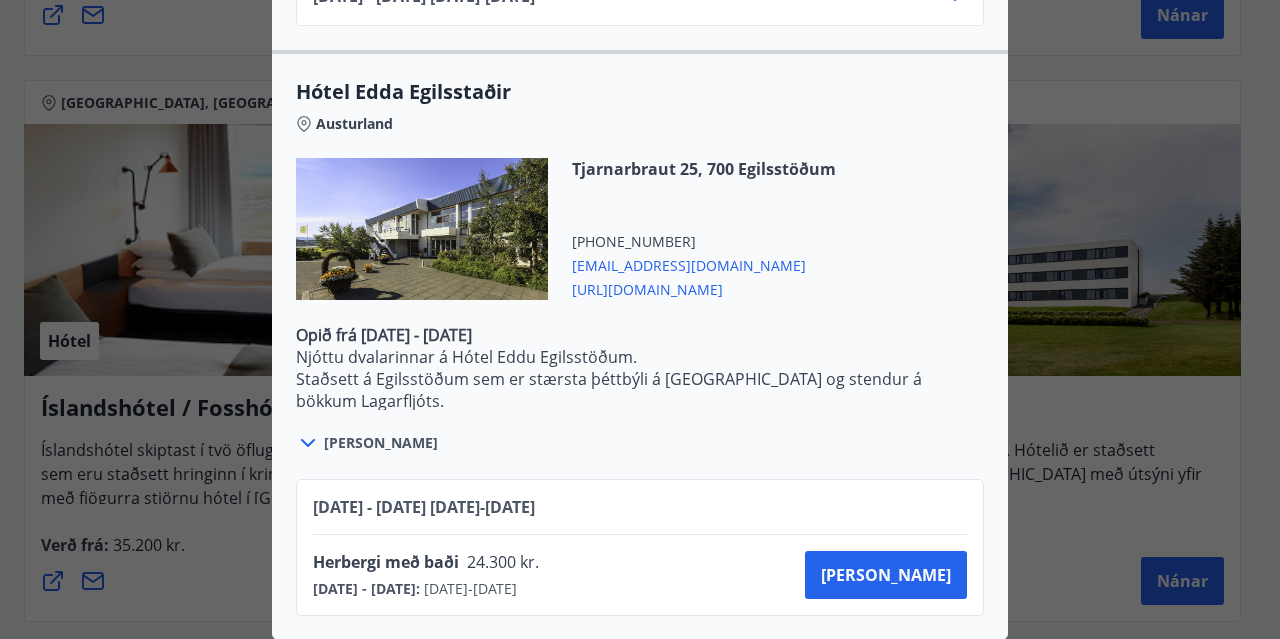 scroll, scrollTop: 1809, scrollLeft: 0, axis: vertical 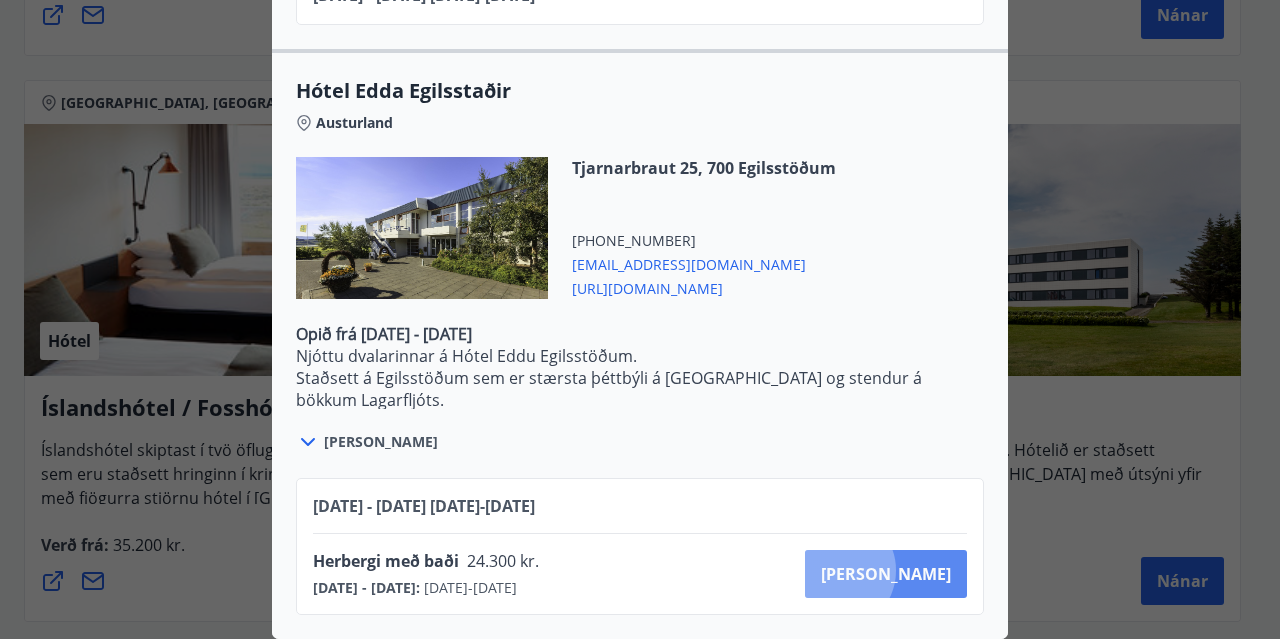 click on "[PERSON_NAME]" at bounding box center [886, 574] 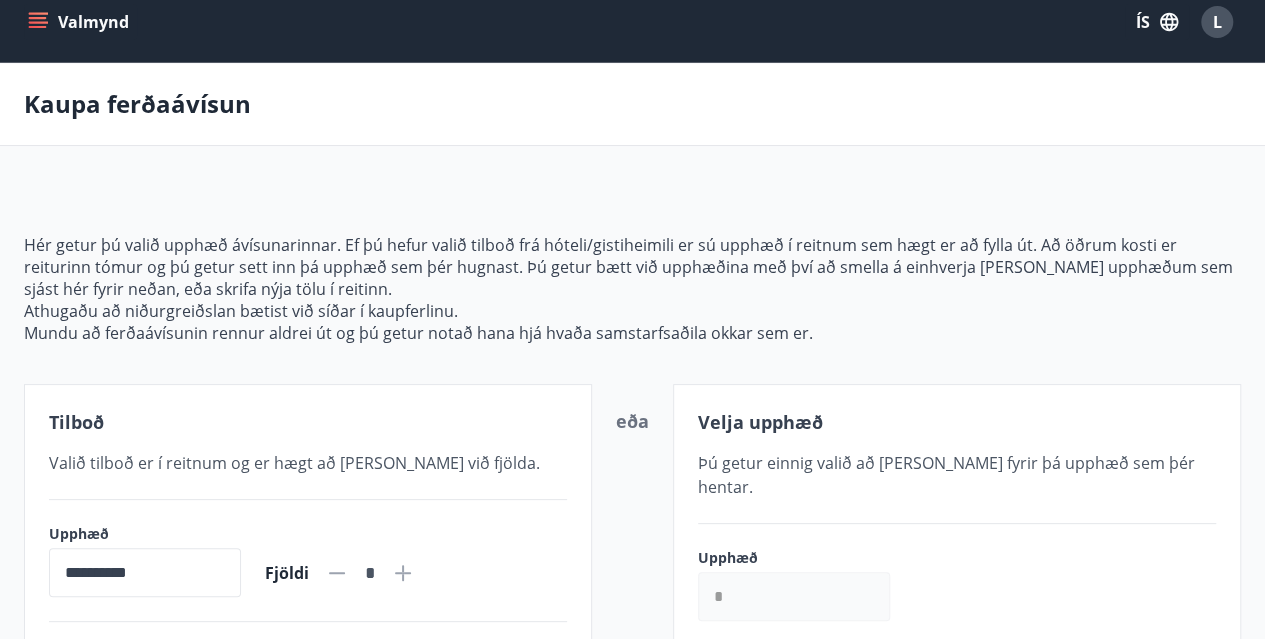 scroll, scrollTop: 0, scrollLeft: 0, axis: both 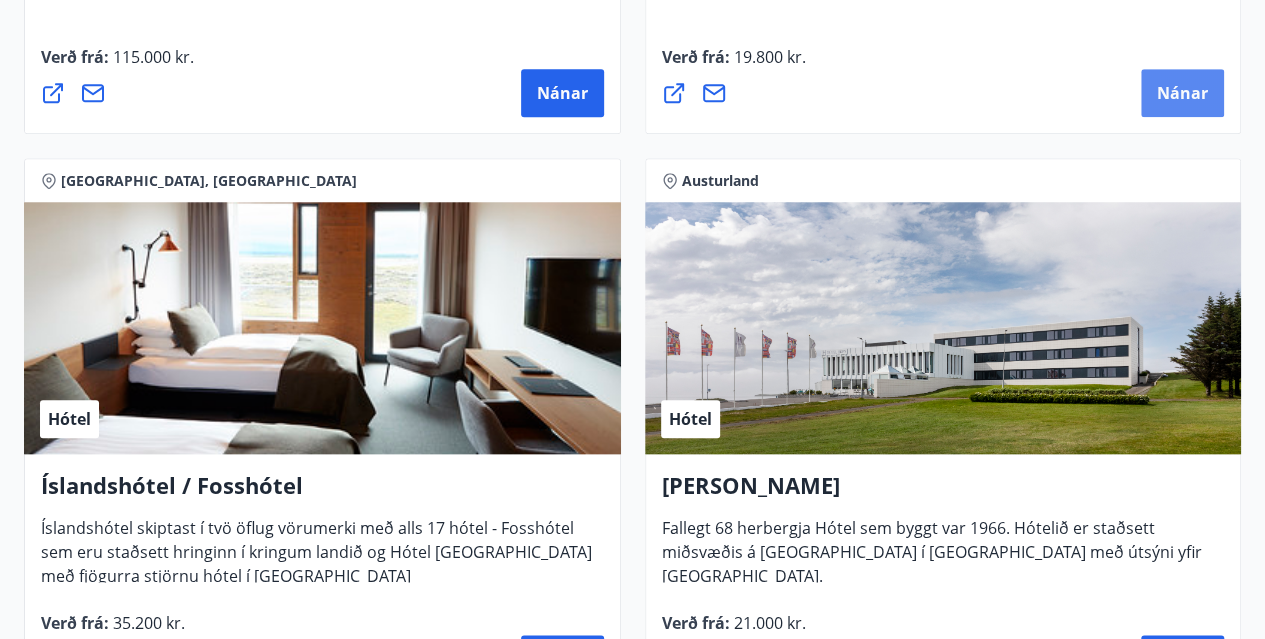 click on "Nánar" at bounding box center [1182, 93] 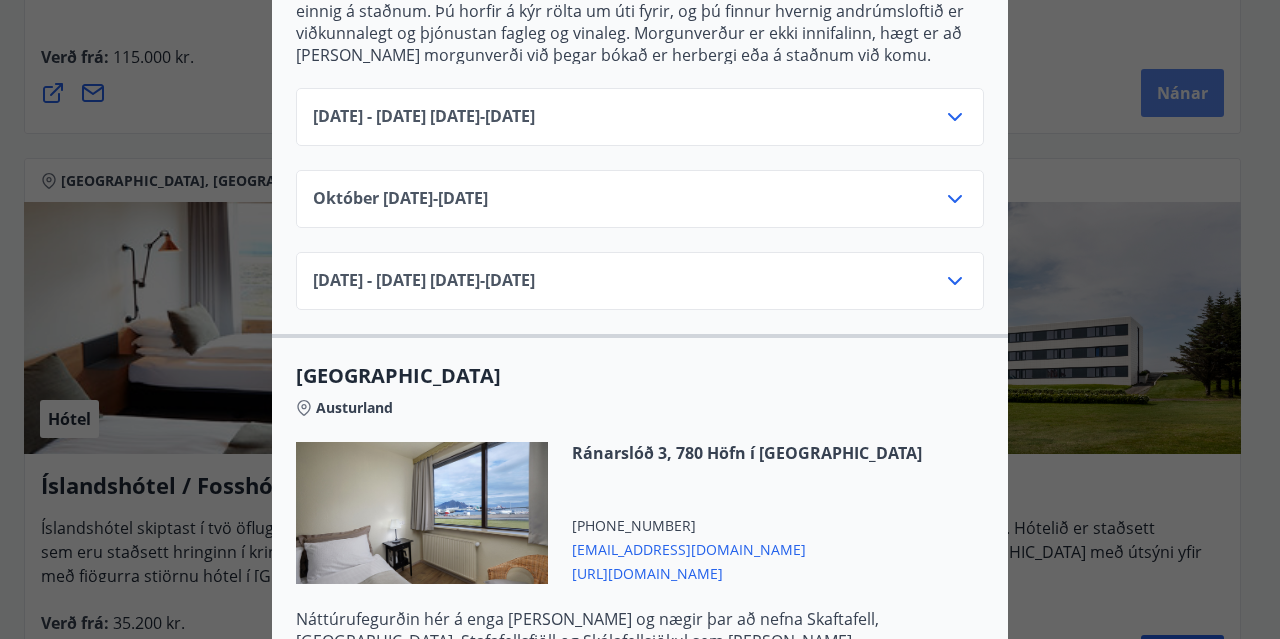 scroll, scrollTop: 840, scrollLeft: 0, axis: vertical 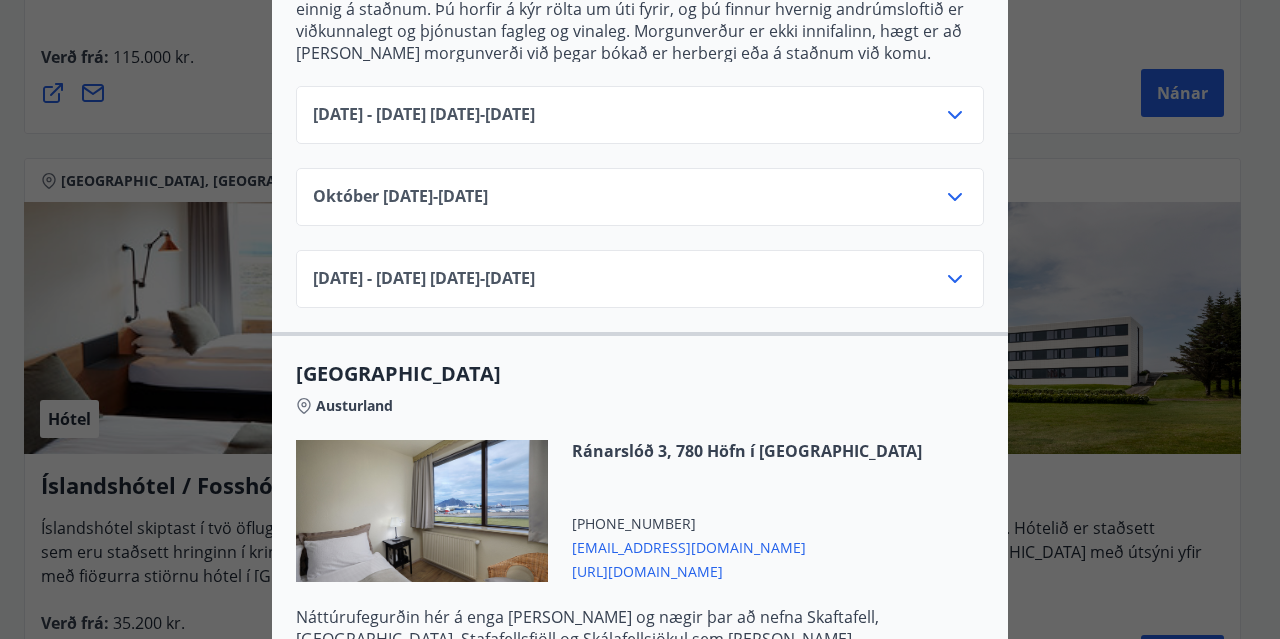 click 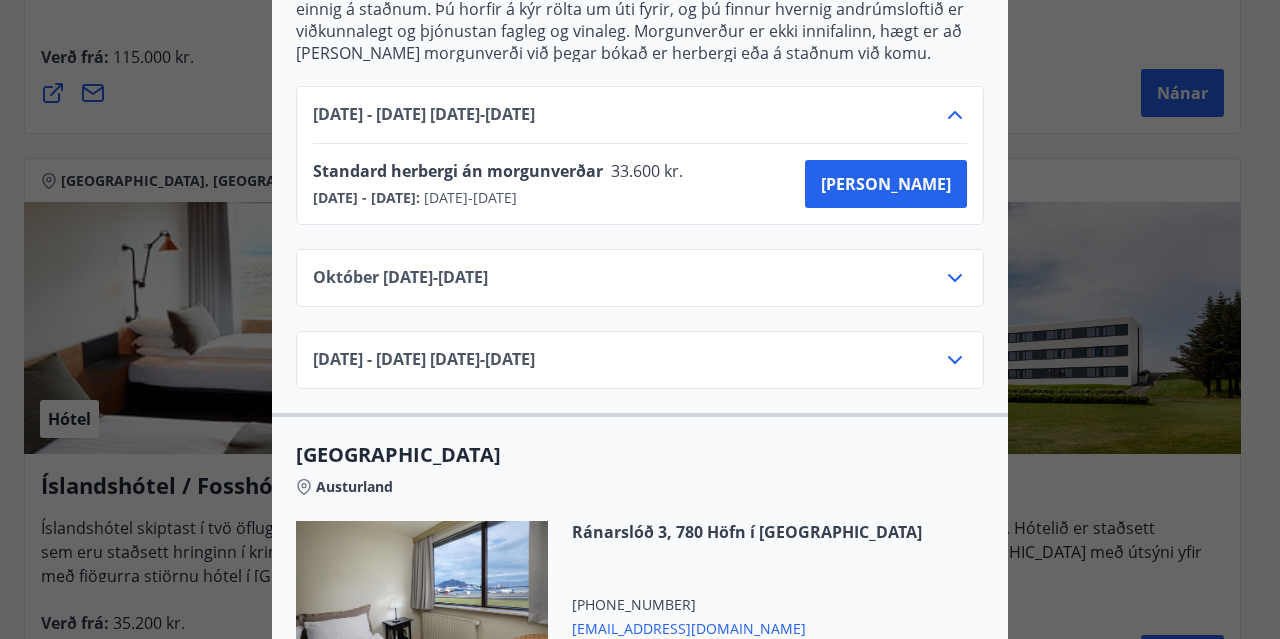 click on "Á Berjaya Hótel Héraði nýtur þú sveitakyrrðarinnar til hins ítrasta þótt öll þjónusta sé einnig á staðnum. Þú horfir á kýr rölta um úti fyrir, og þú finnur hvernig andrúmsloftið er viðkunnalegt og þjónustan fagleg og vinaleg. Morgunverður er ekki innifalinn, hægt er að [PERSON_NAME] morgunverði við þegar bókað er herbergi eða á staðnum við komu." at bounding box center (640, 20) 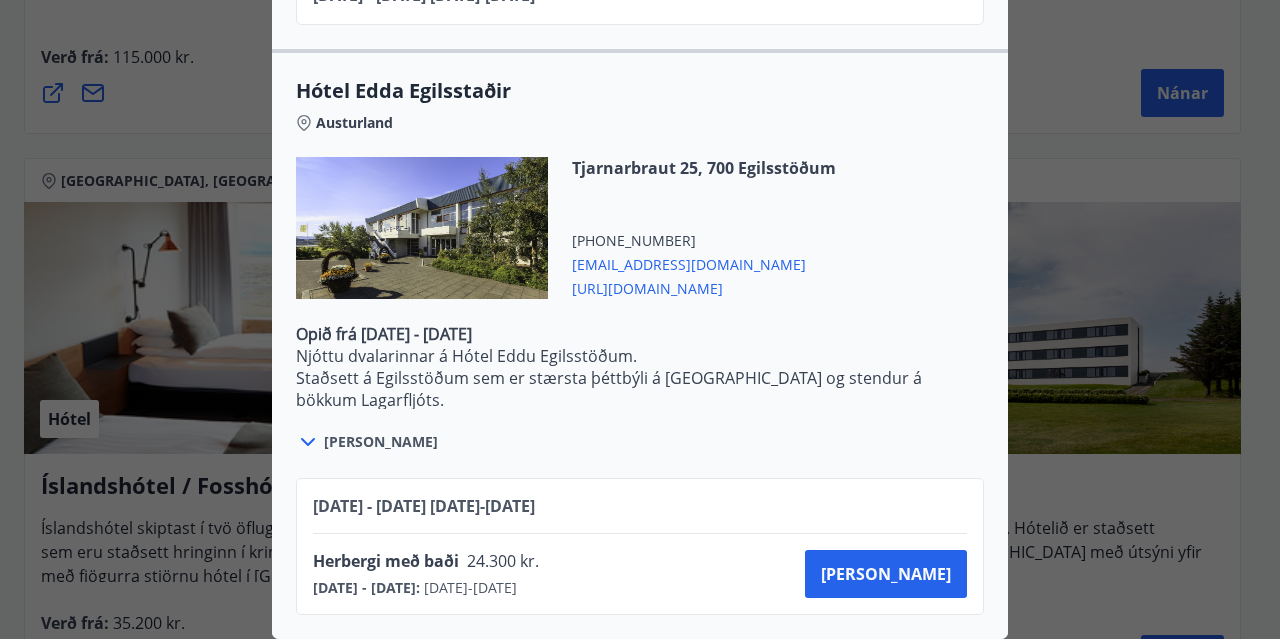 scroll, scrollTop: 1890, scrollLeft: 0, axis: vertical 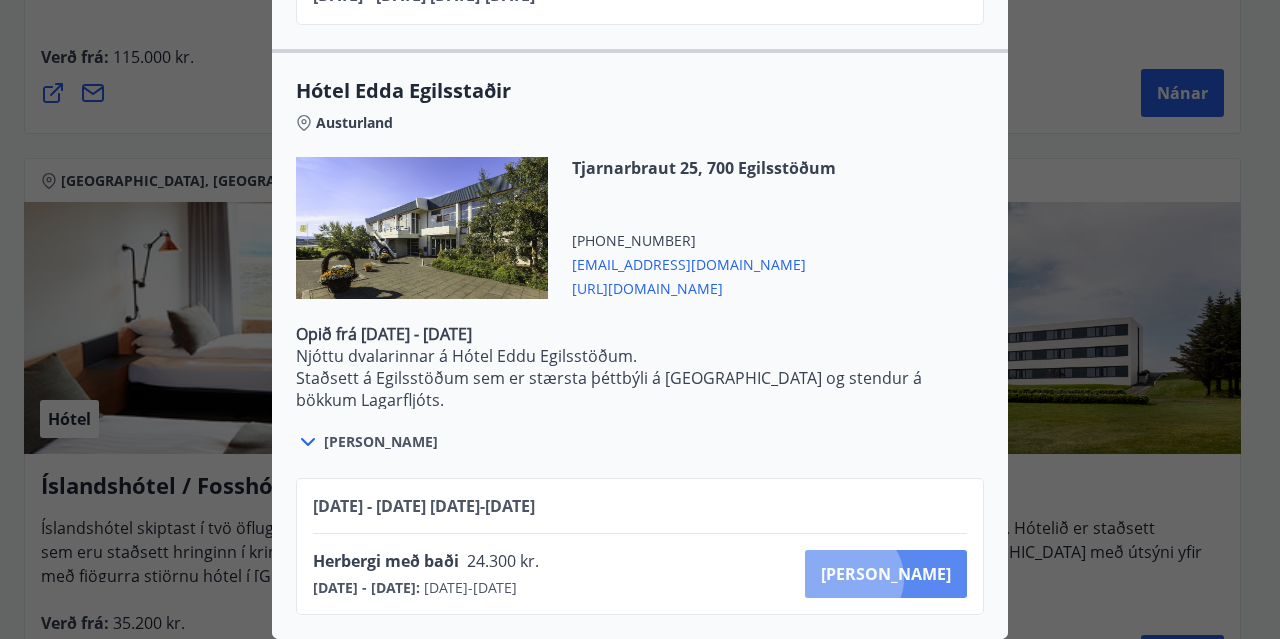 click on "[PERSON_NAME]" at bounding box center (886, 574) 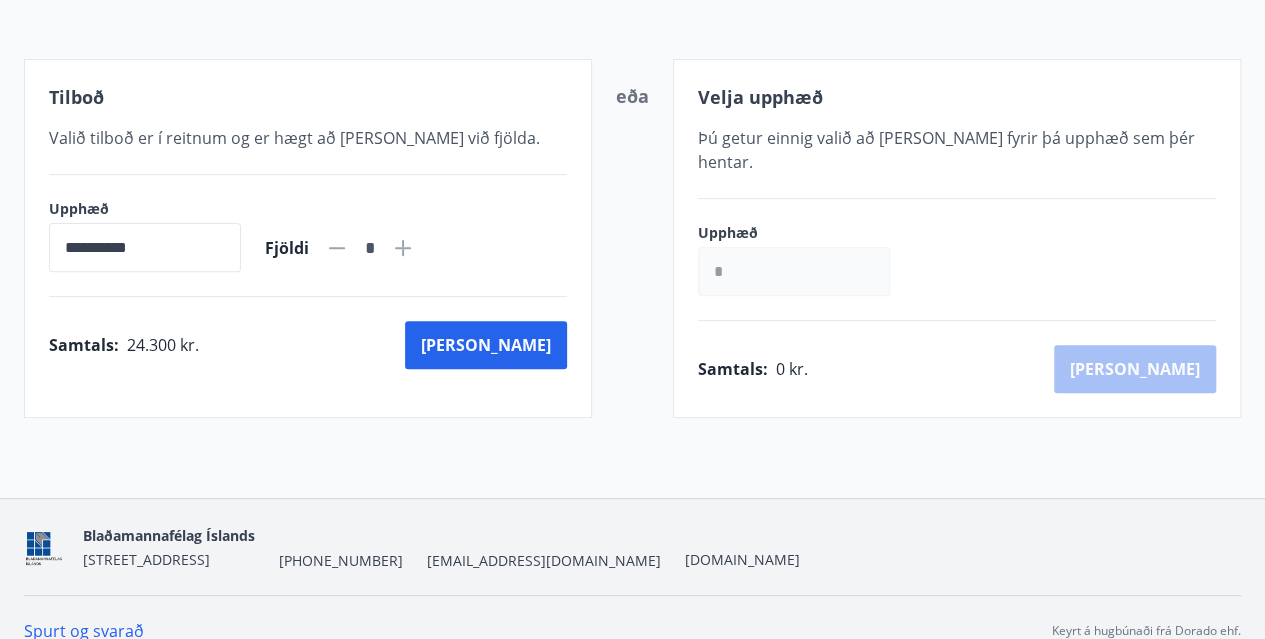 scroll, scrollTop: 343, scrollLeft: 0, axis: vertical 